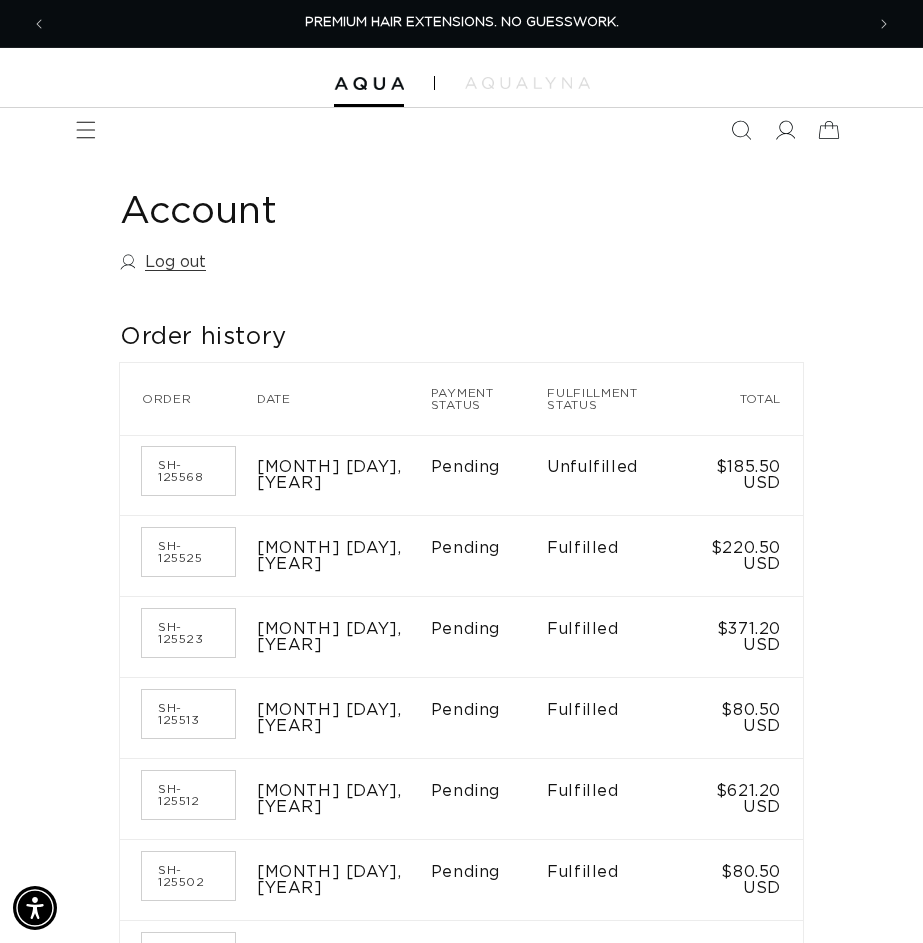 scroll, scrollTop: 0, scrollLeft: 0, axis: both 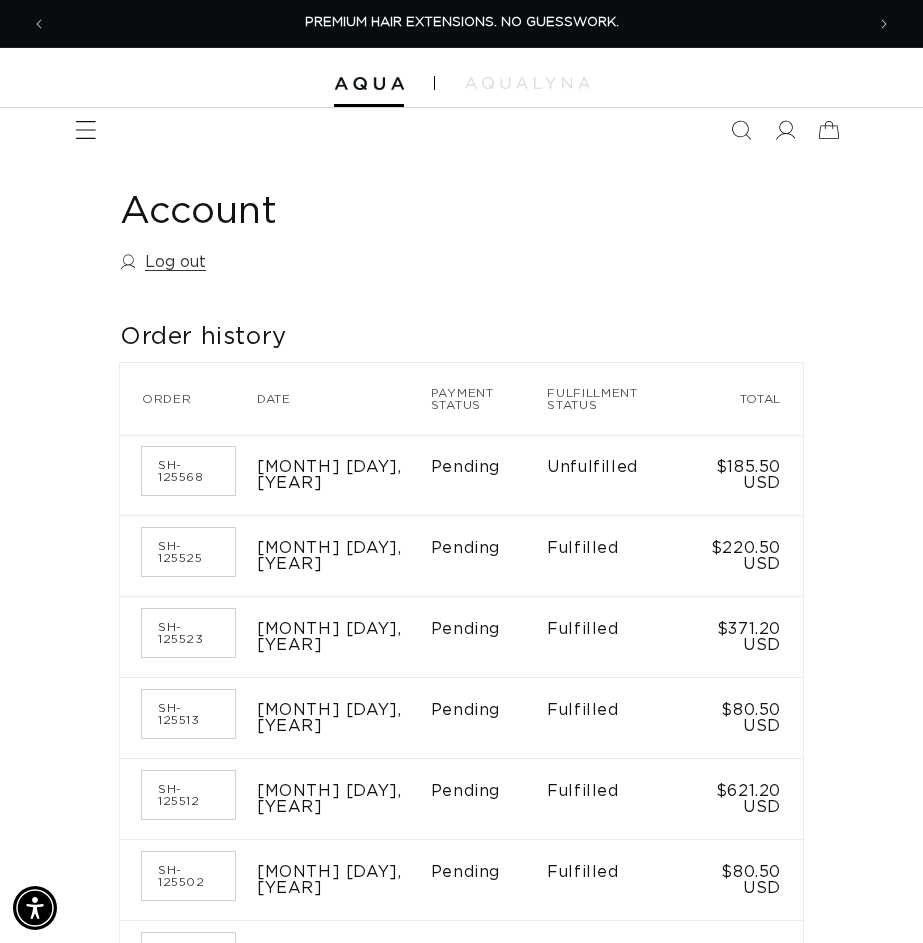 click 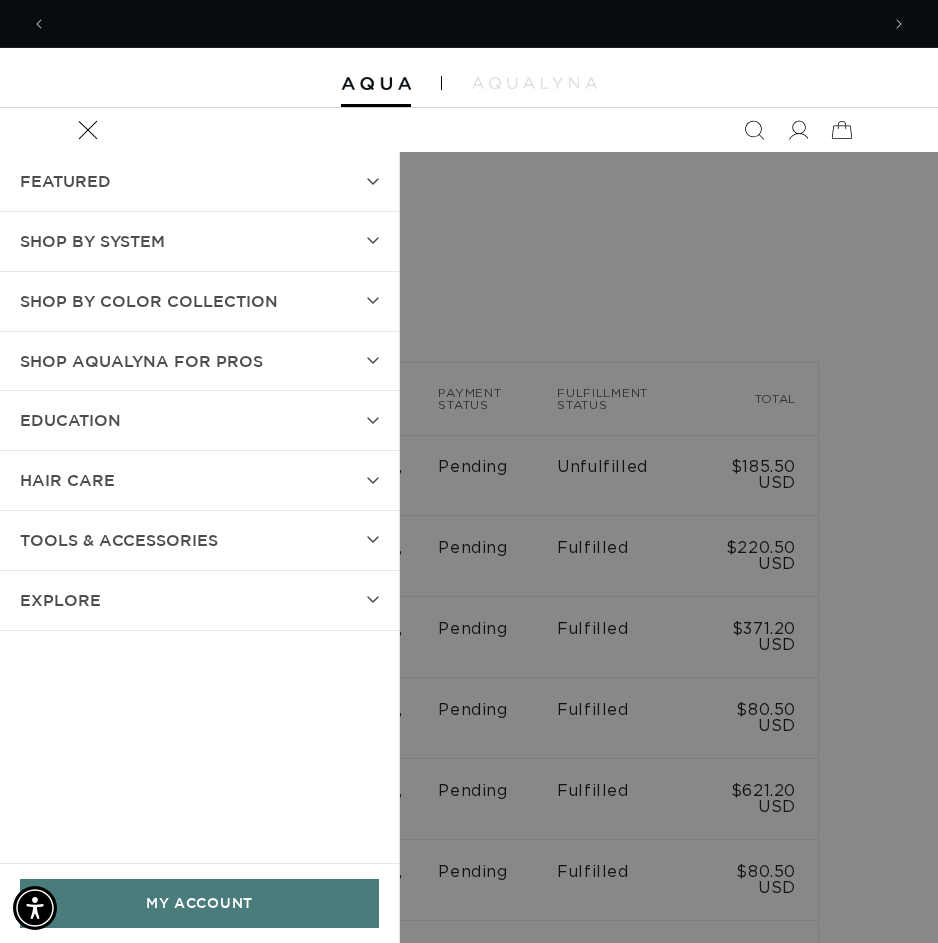 scroll, scrollTop: 0, scrollLeft: 832, axis: horizontal 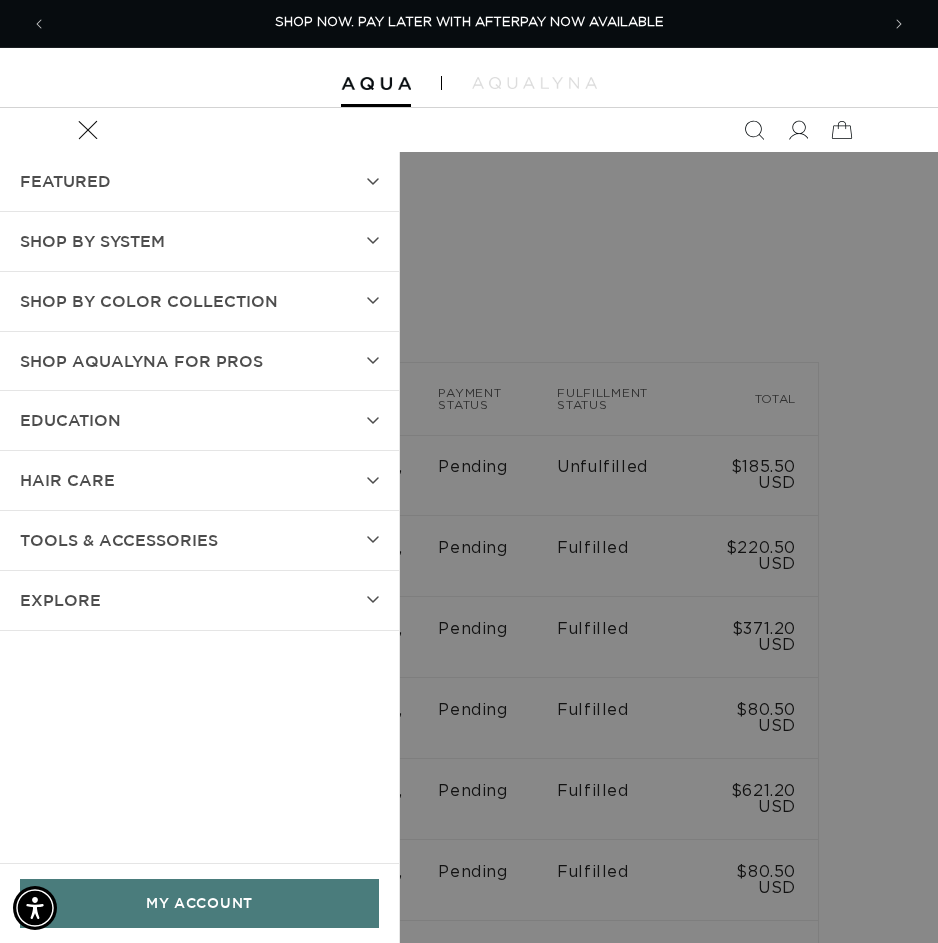 click on "SHOP BY SYSTEM" at bounding box center (199, 241) 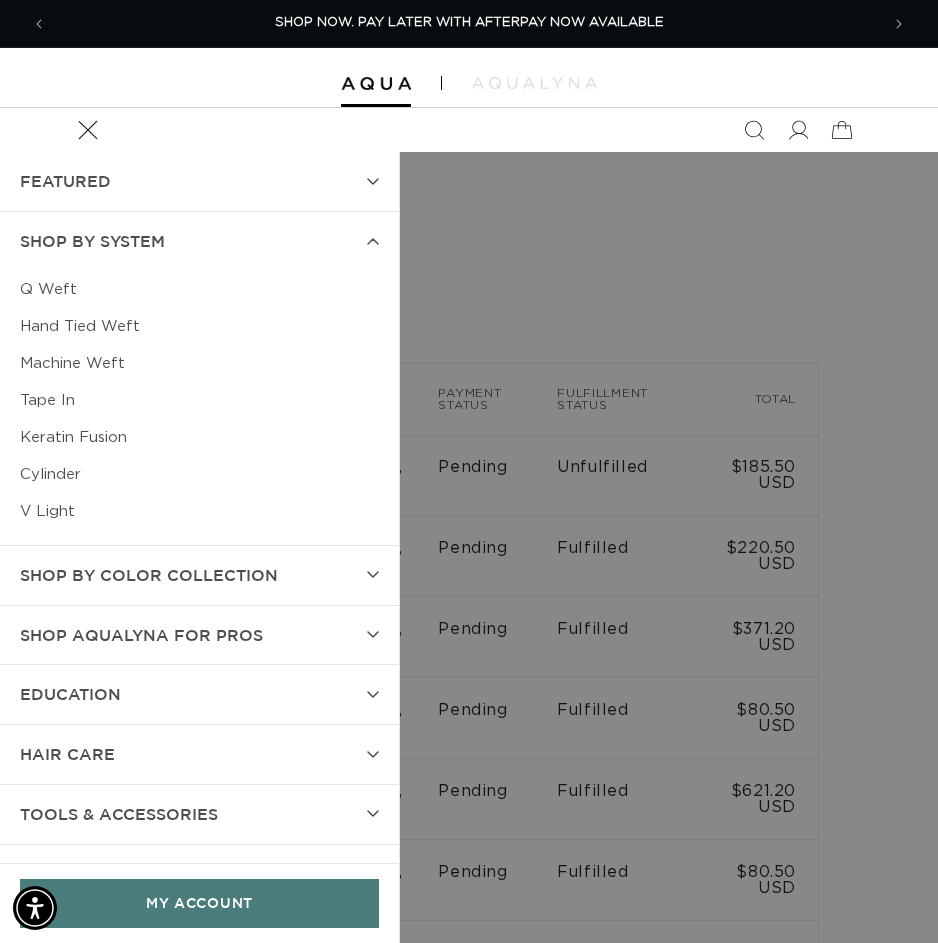 click on "Tape In" at bounding box center [199, 400] 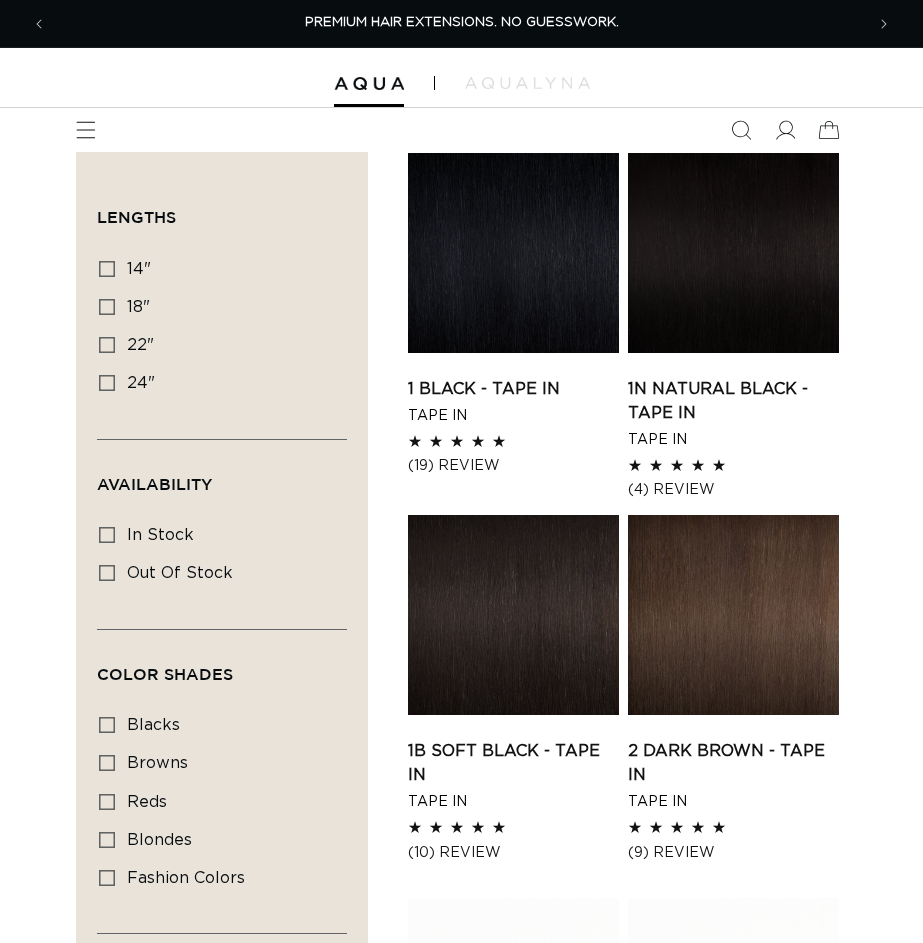 scroll, scrollTop: 0, scrollLeft: 0, axis: both 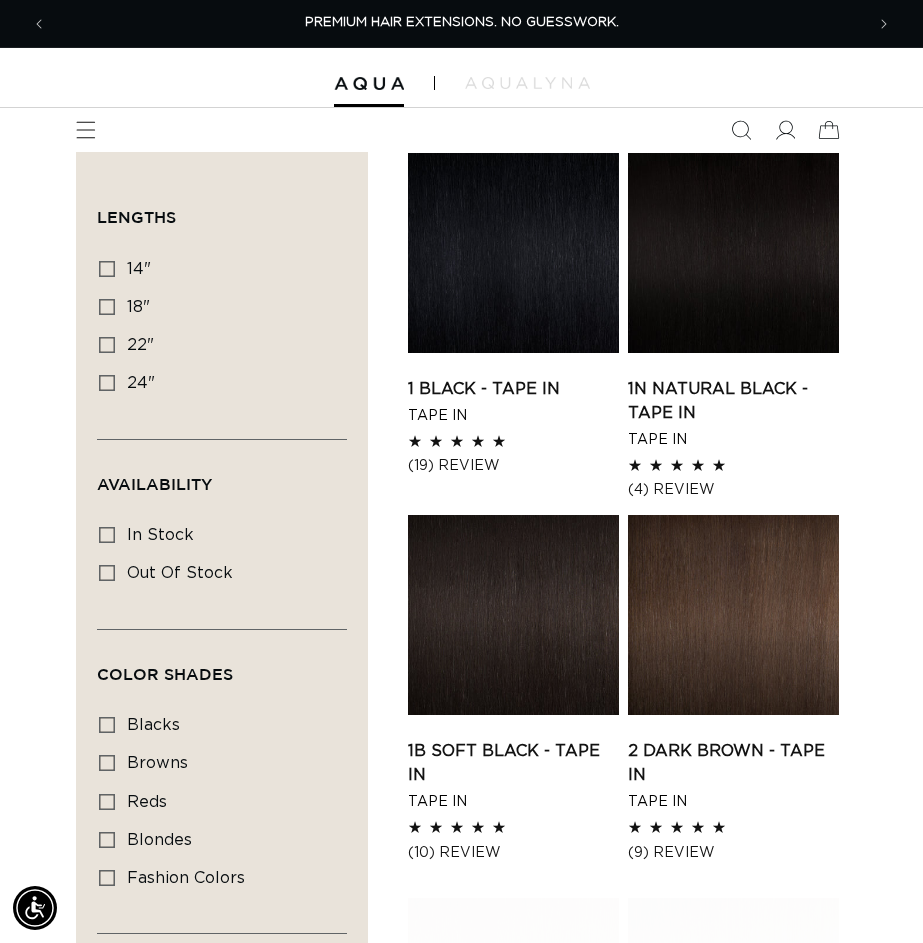click on "1 Black - Tape In" at bounding box center [513, 389] 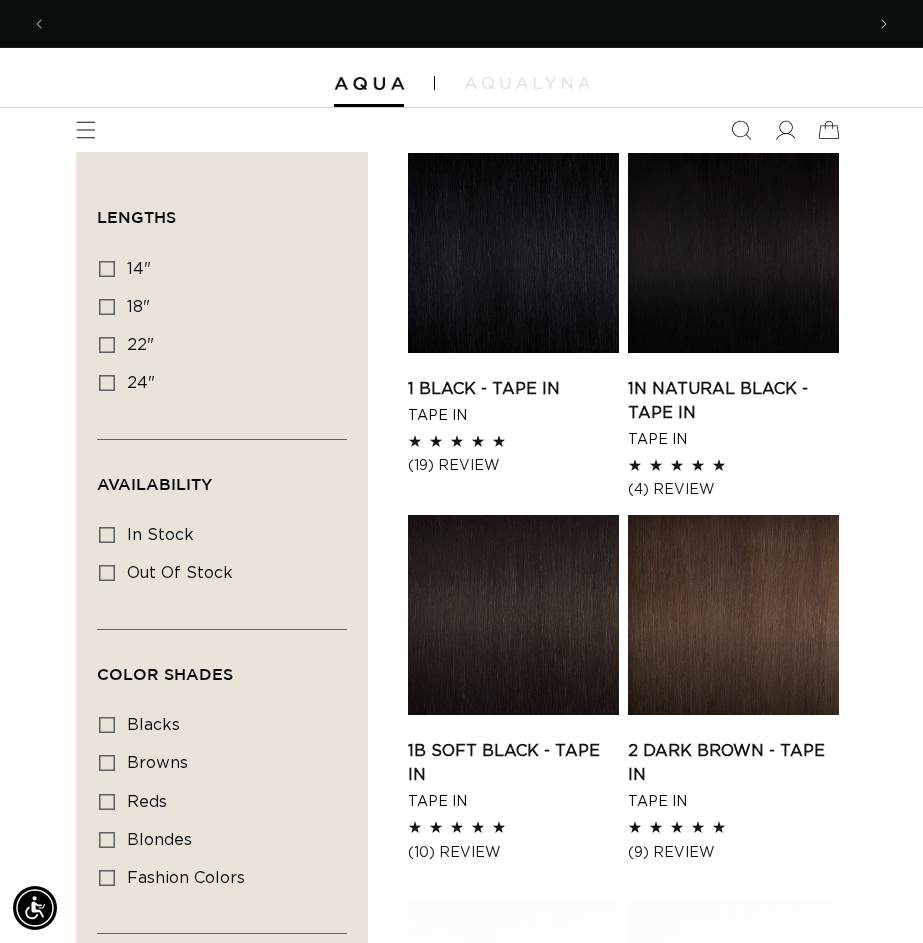 scroll, scrollTop: 0, scrollLeft: 817, axis: horizontal 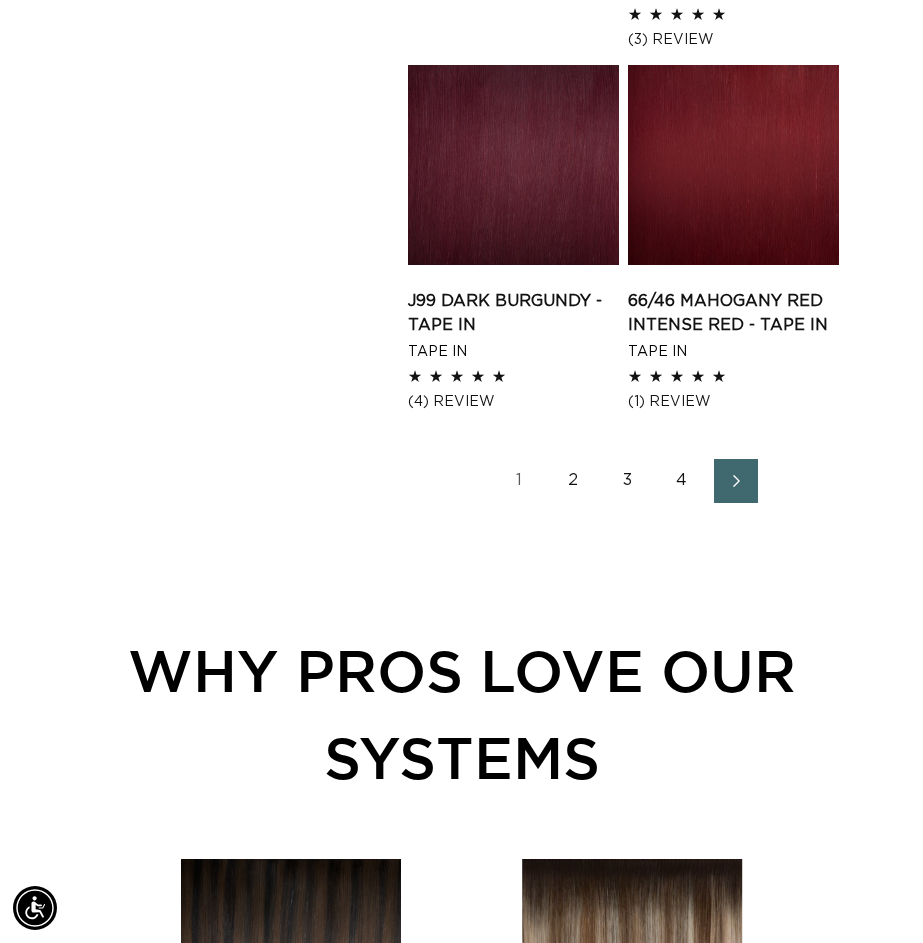 click on "3" at bounding box center [628, 481] 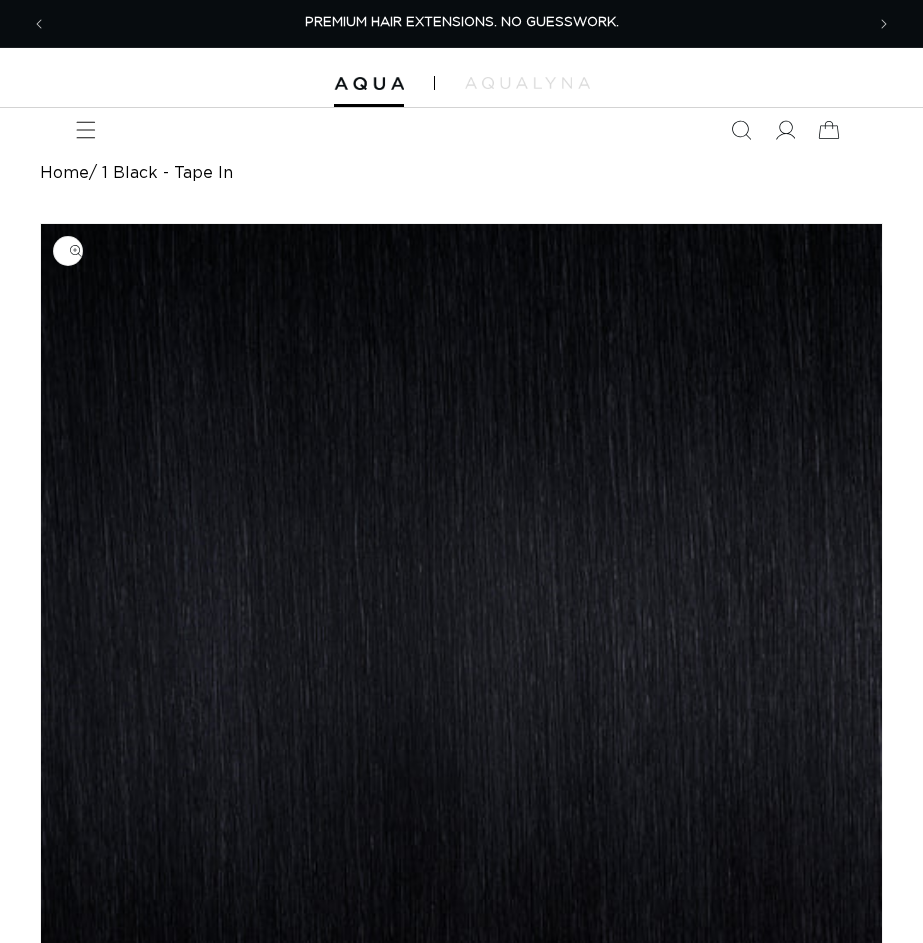 scroll, scrollTop: 0, scrollLeft: 0, axis: both 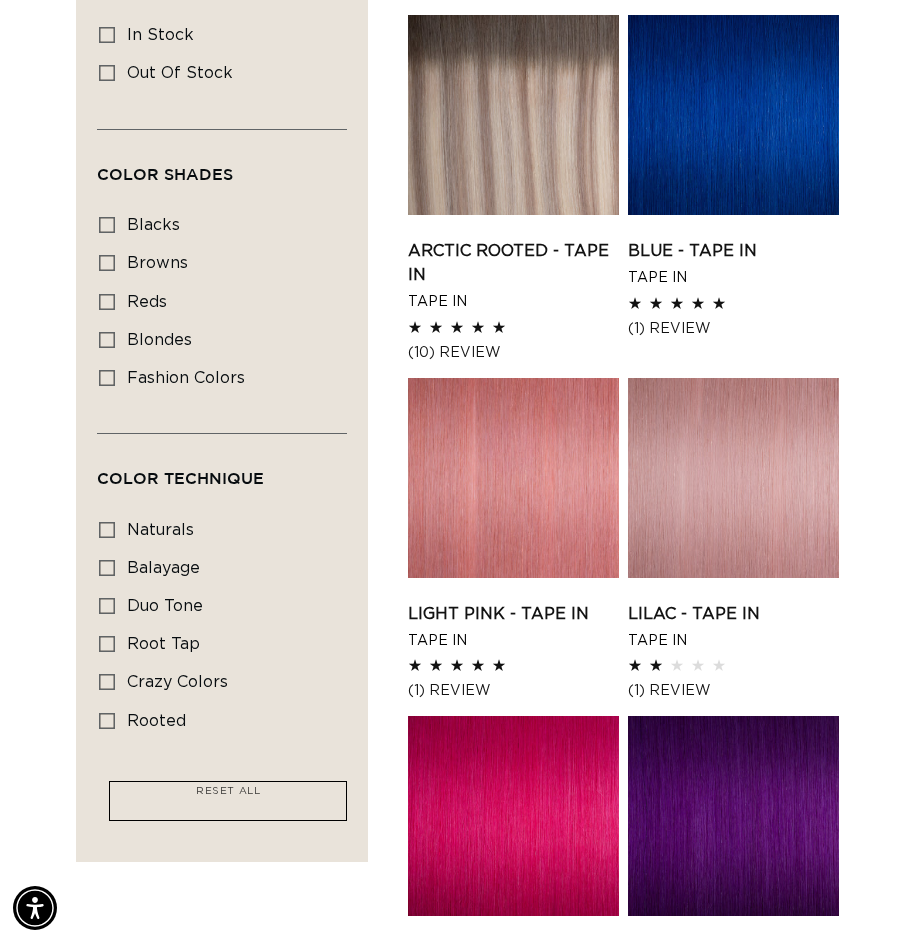 click on "Blue - Tape In" at bounding box center [733, 251] 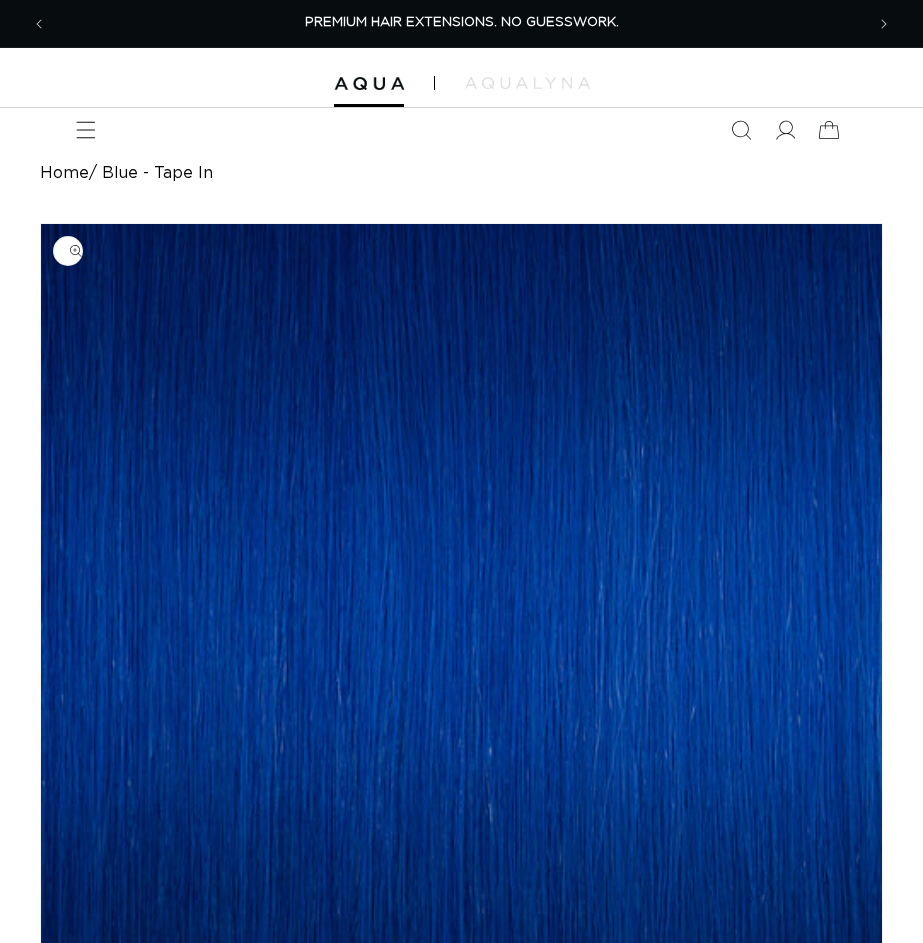 scroll, scrollTop: 0, scrollLeft: 0, axis: both 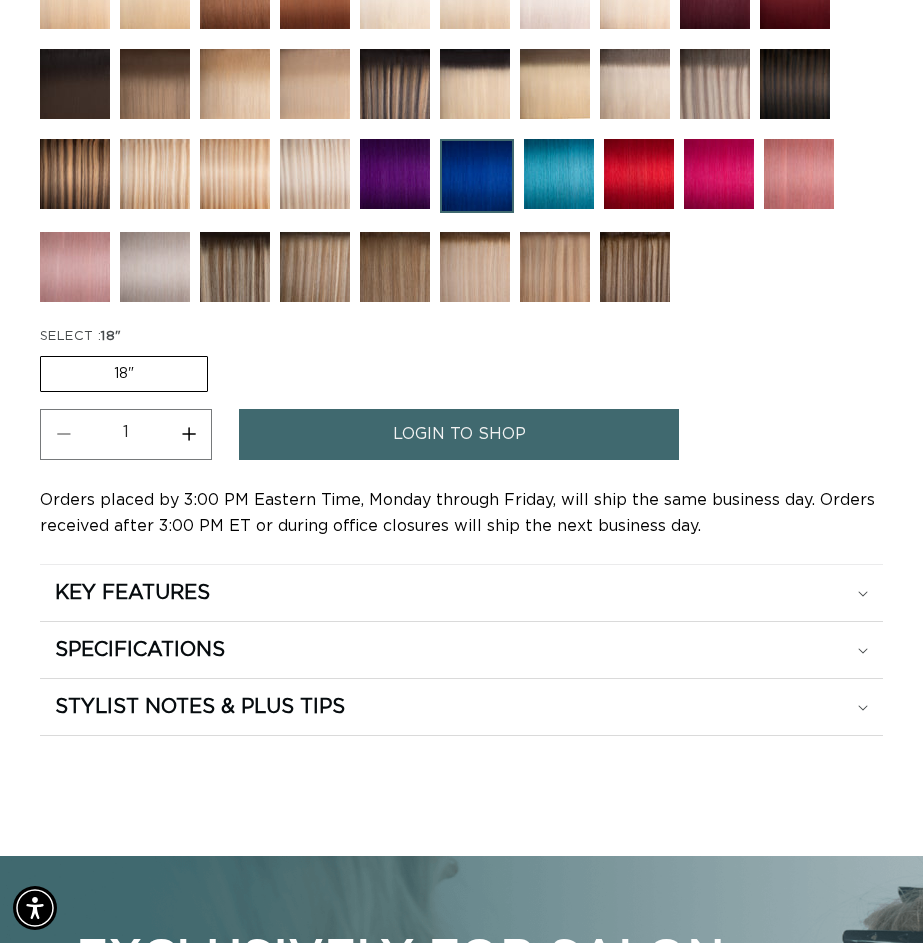 click on "login to shop" at bounding box center [459, 434] 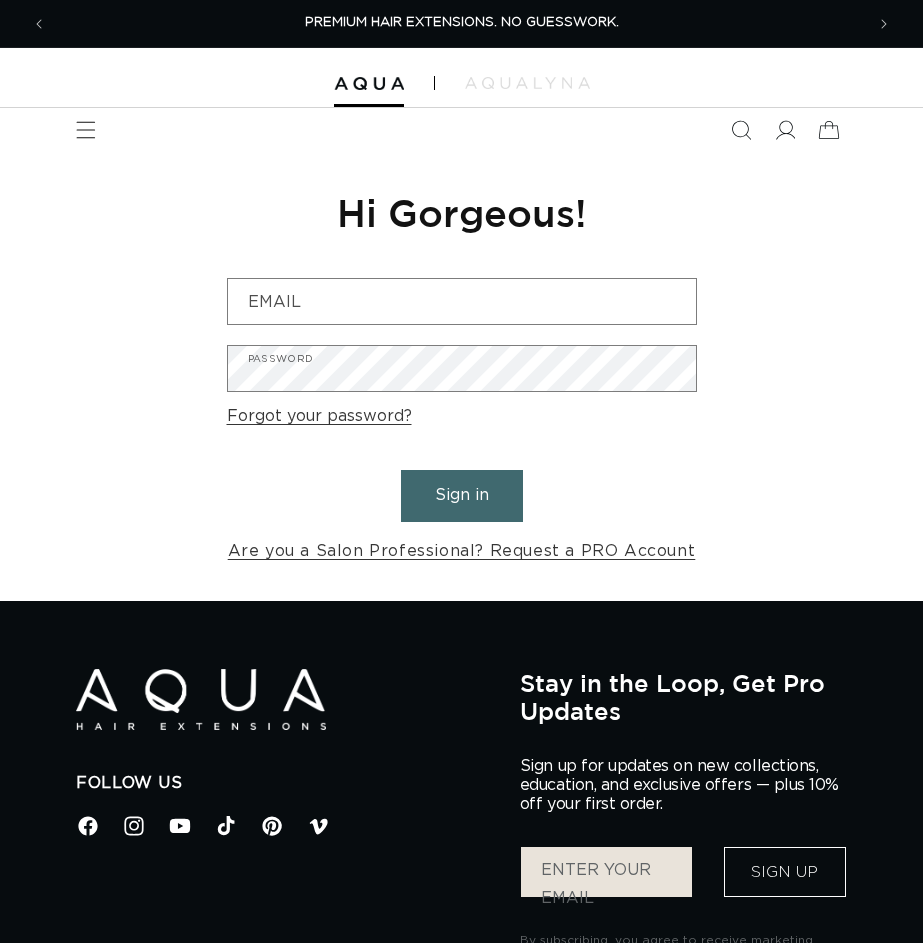 scroll, scrollTop: 0, scrollLeft: 0, axis: both 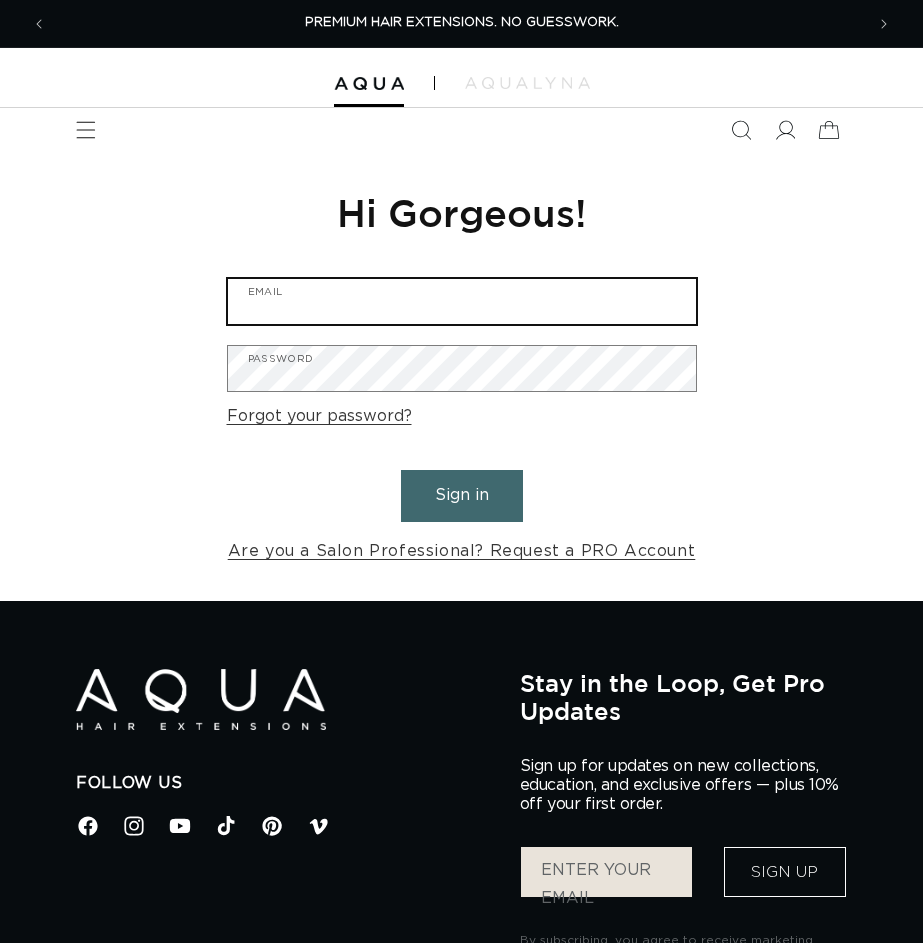 type on "[USERNAME]@example.com" 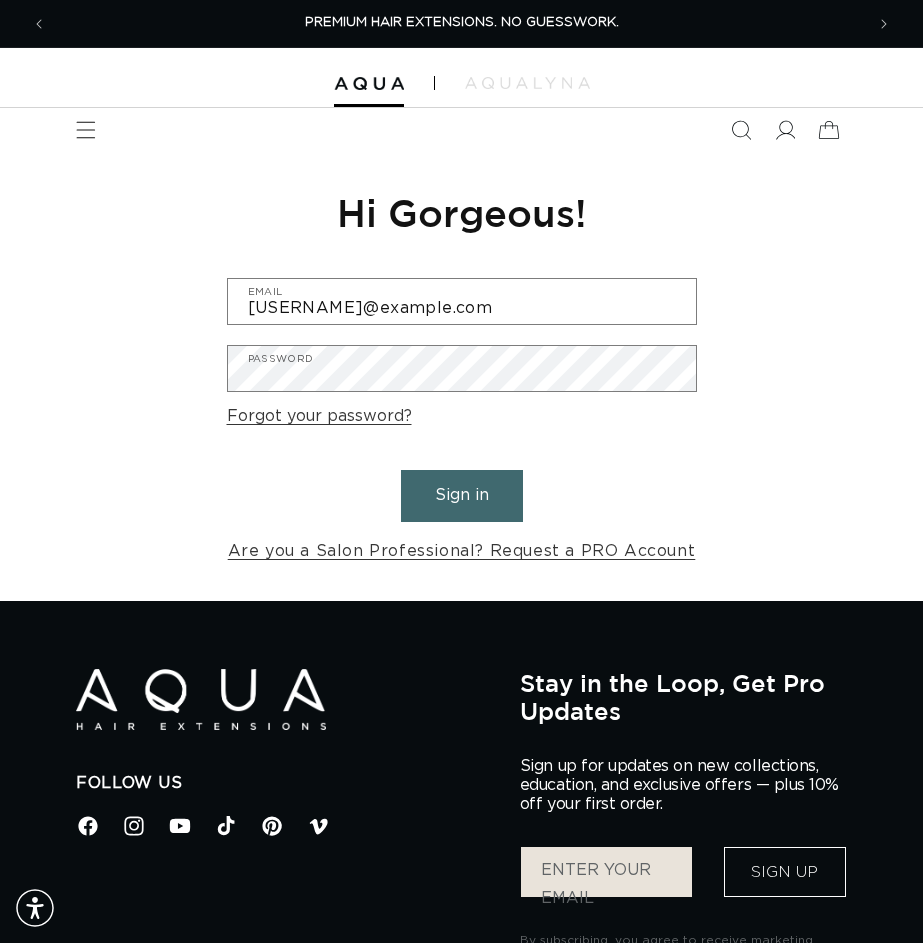 click on "Sign in" at bounding box center [462, 495] 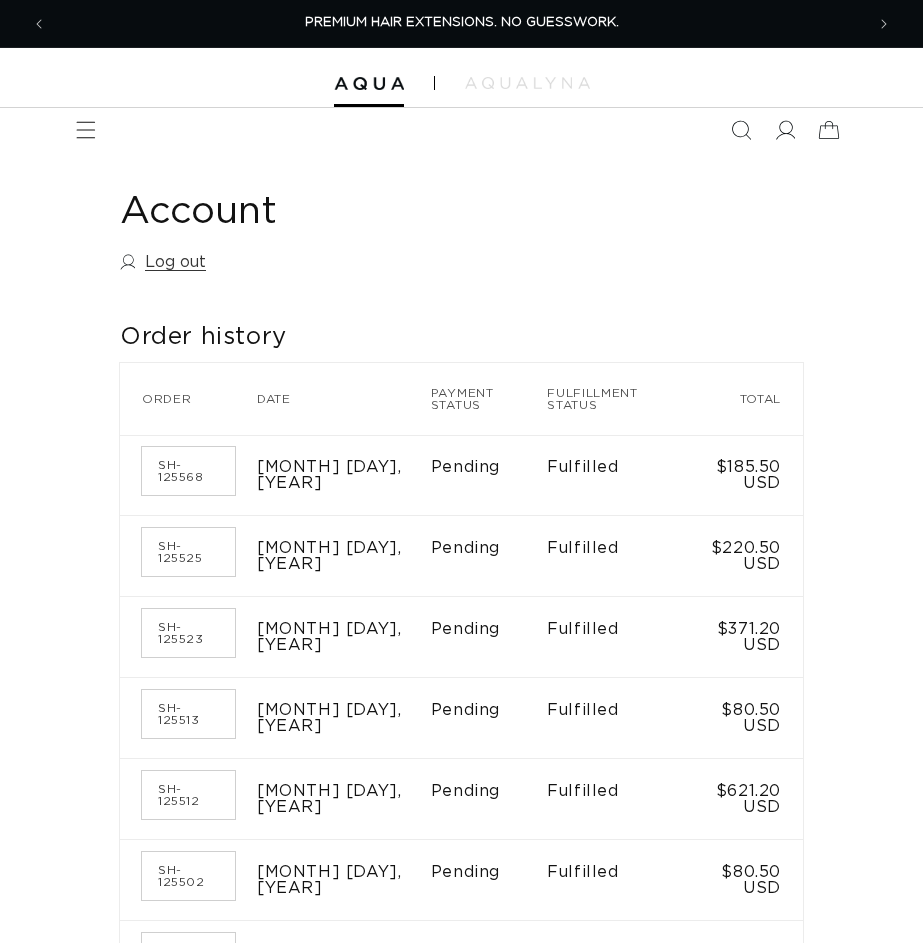 scroll, scrollTop: 0, scrollLeft: 0, axis: both 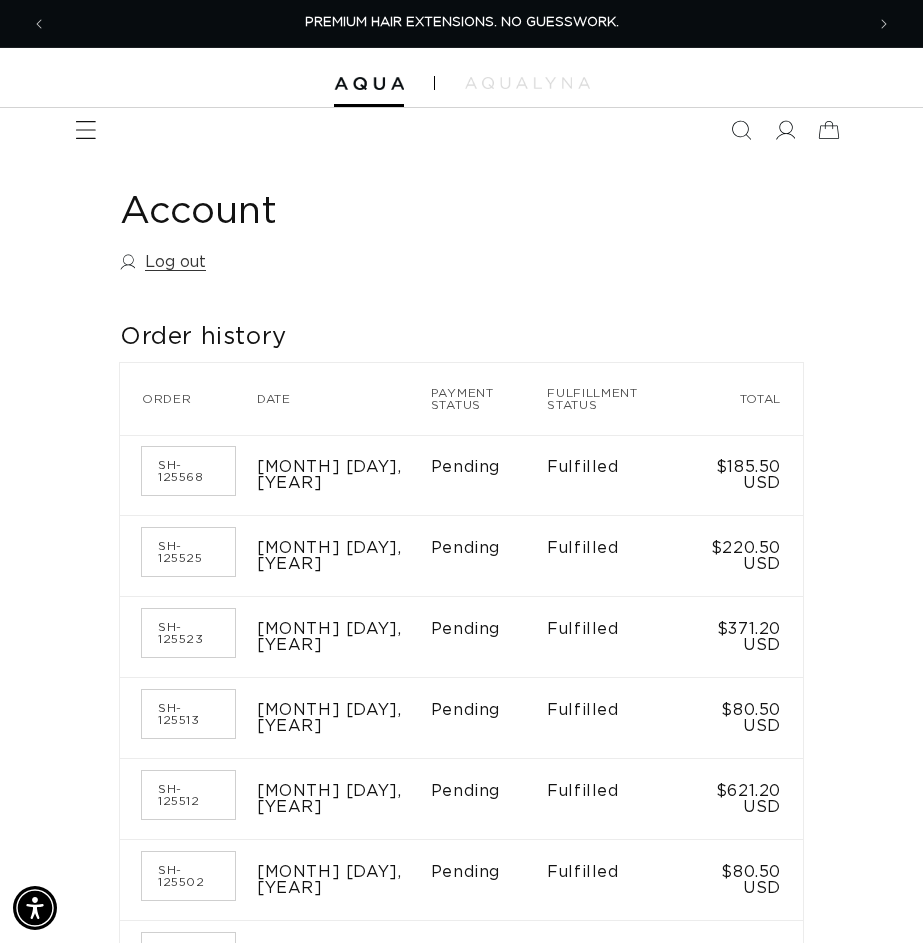 click 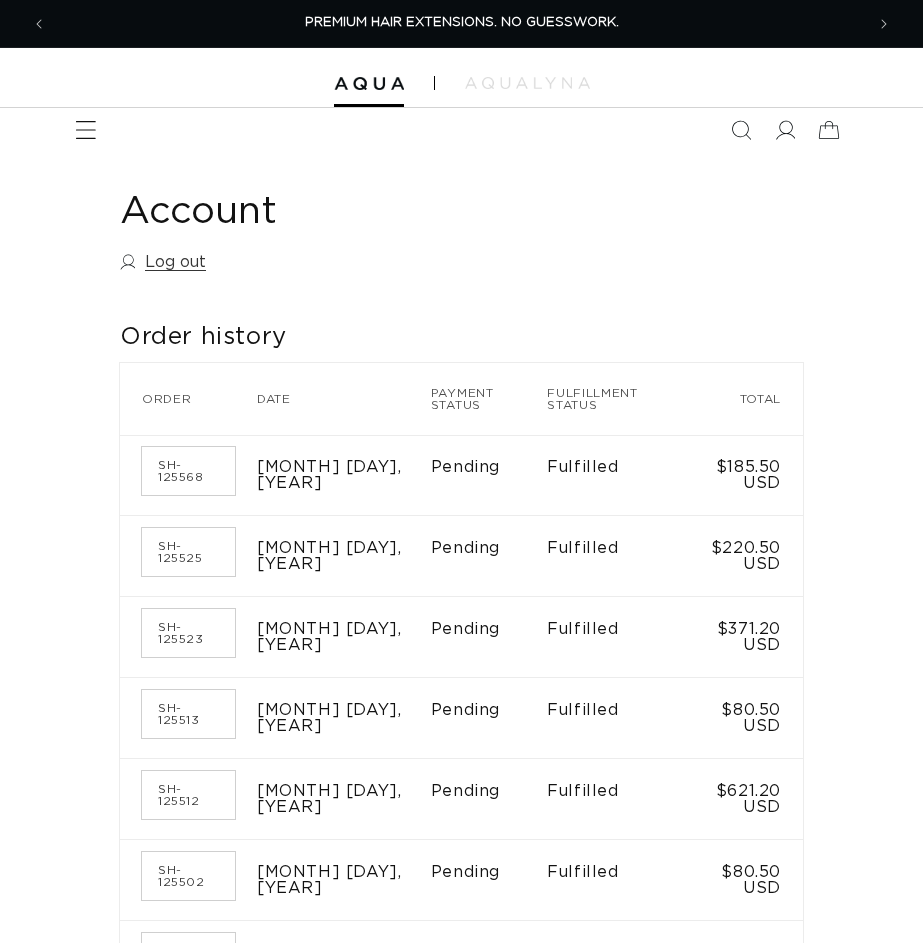 scroll, scrollTop: 0, scrollLeft: 0, axis: both 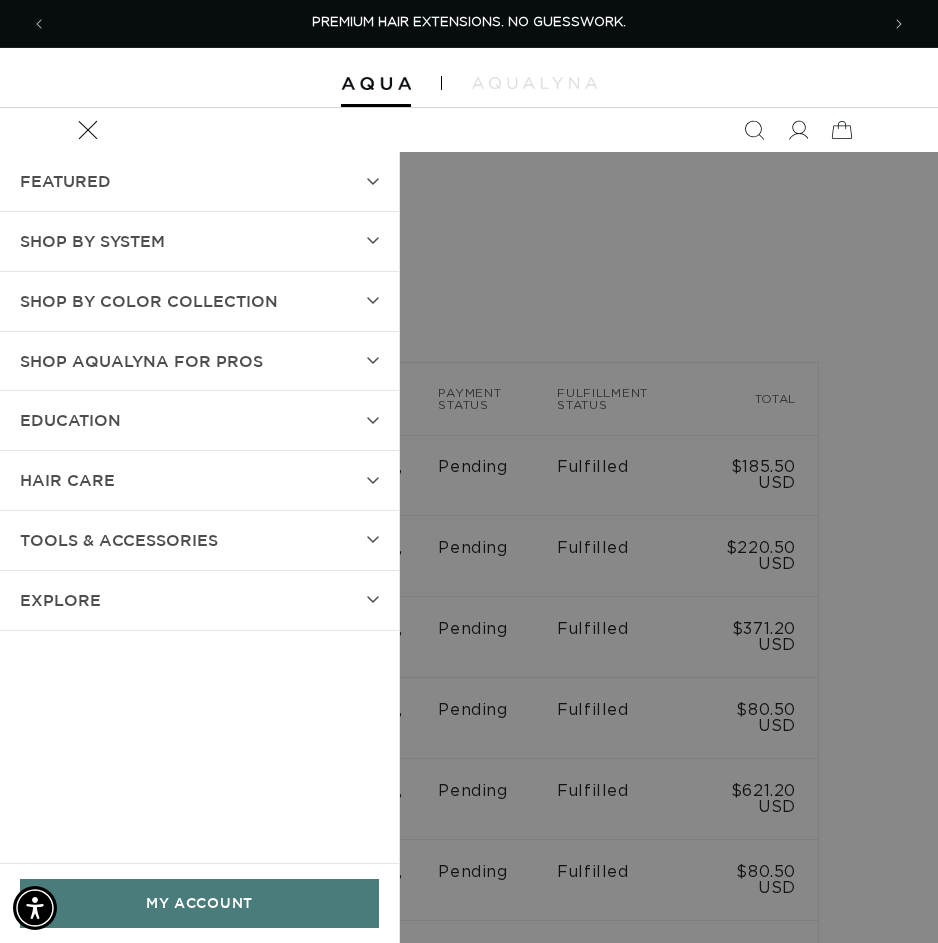 click on "SHOP BY SYSTEM" at bounding box center (92, 241) 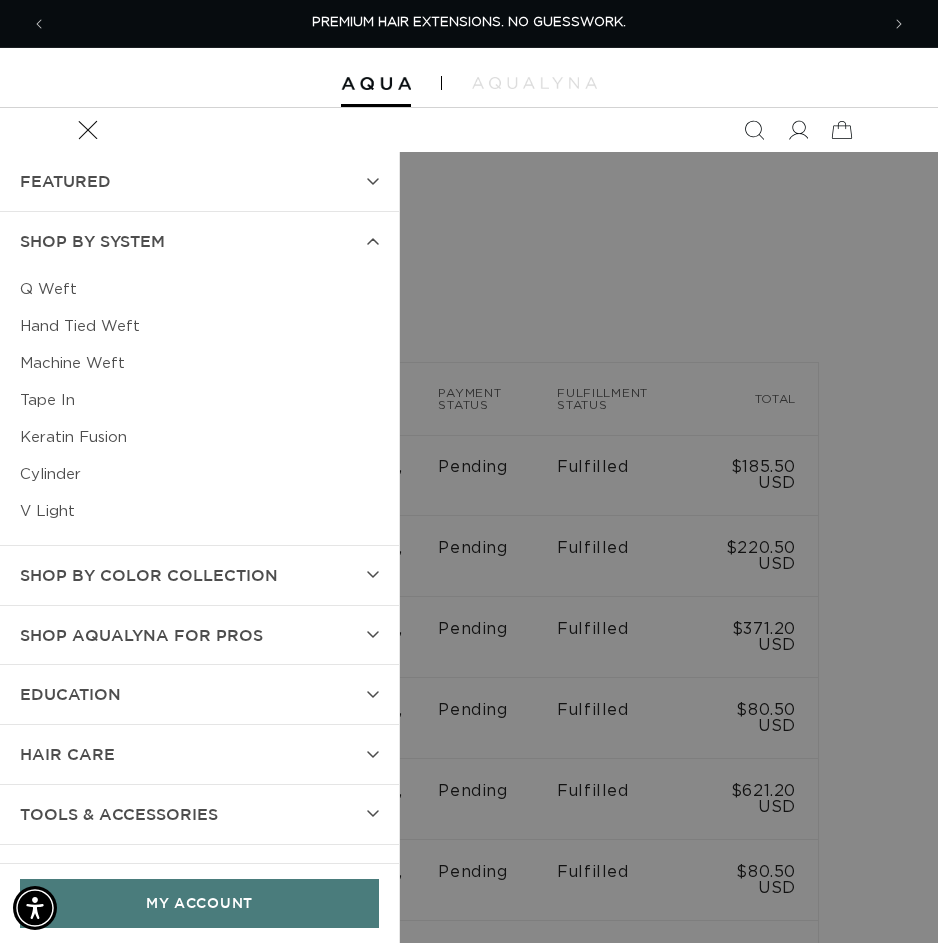 click on "Tape In" at bounding box center [199, 400] 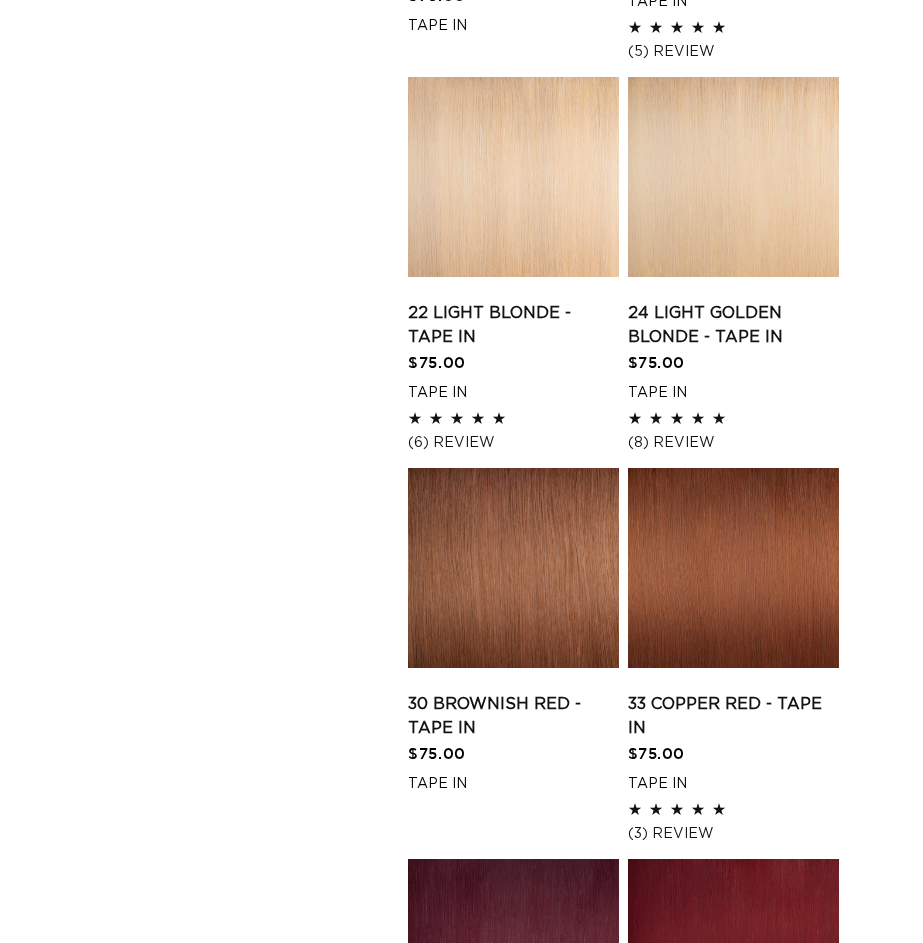 scroll, scrollTop: 2600, scrollLeft: 0, axis: vertical 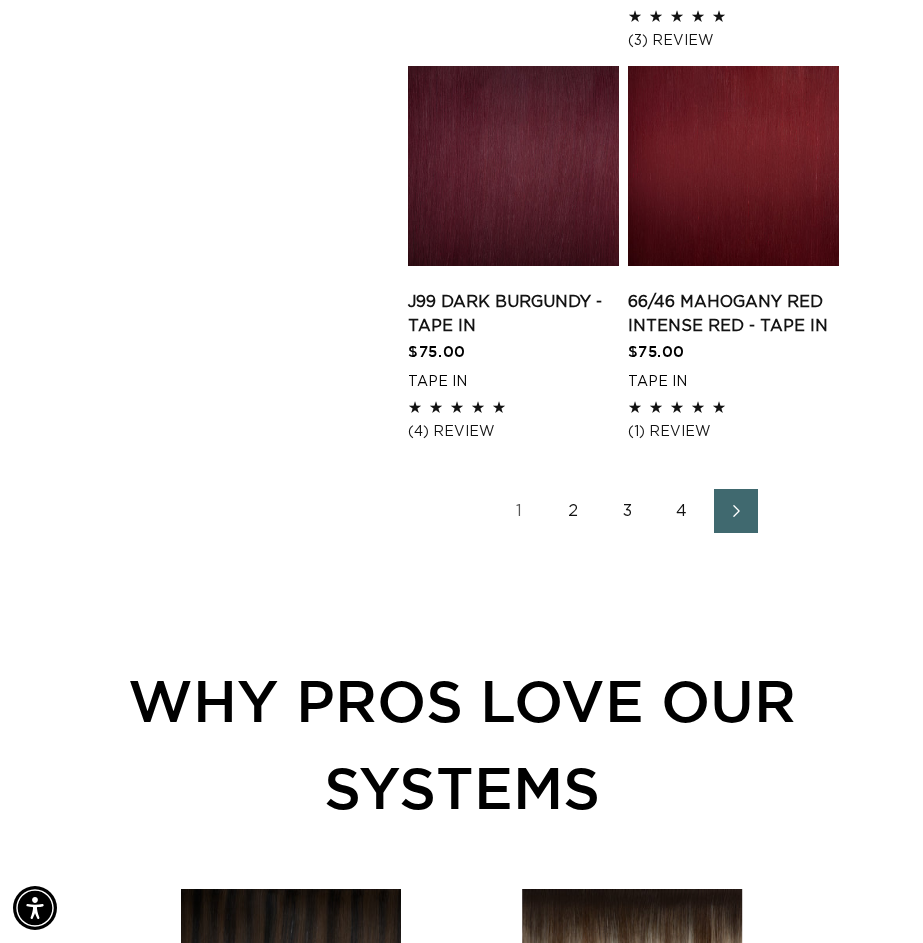 click on "3" at bounding box center [628, 511] 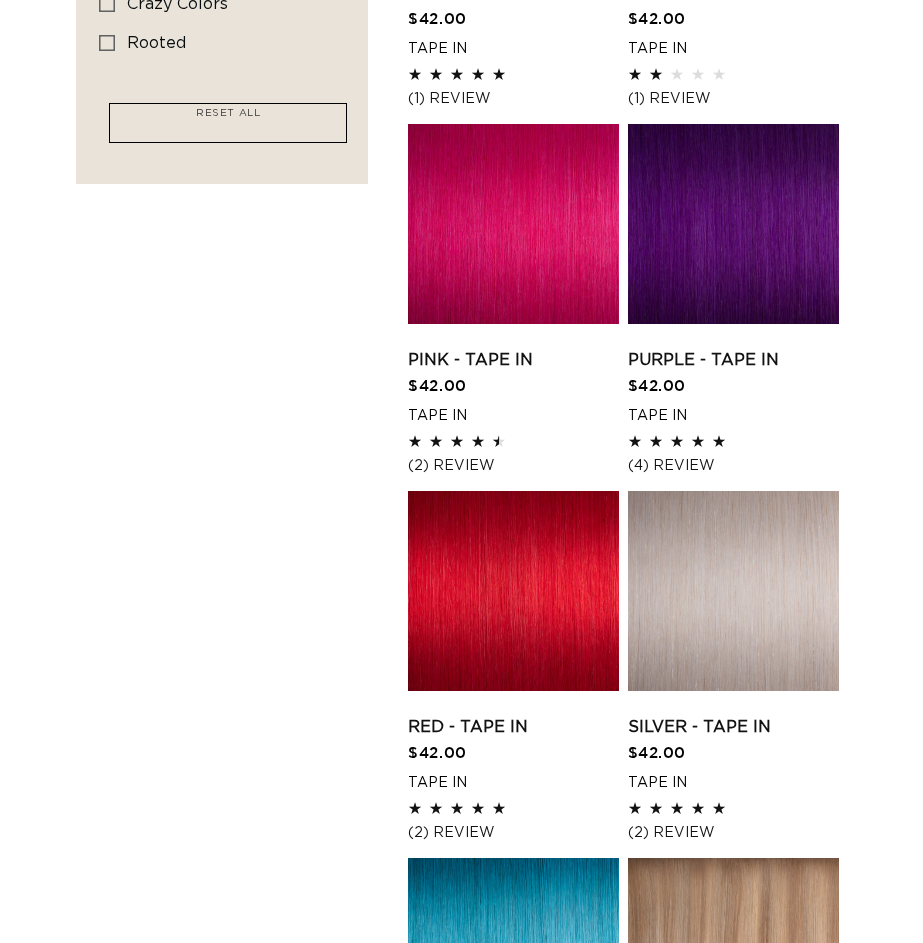 scroll, scrollTop: 0, scrollLeft: 0, axis: both 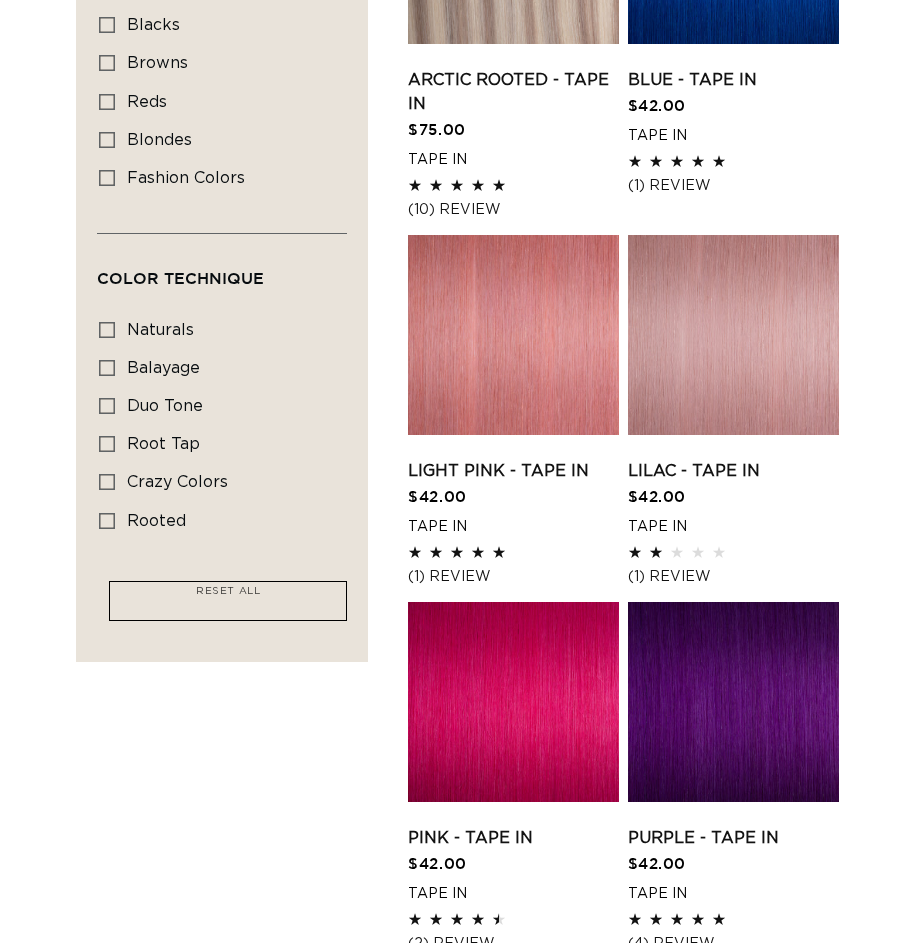 click on "Lilac - Tape In" at bounding box center [733, 471] 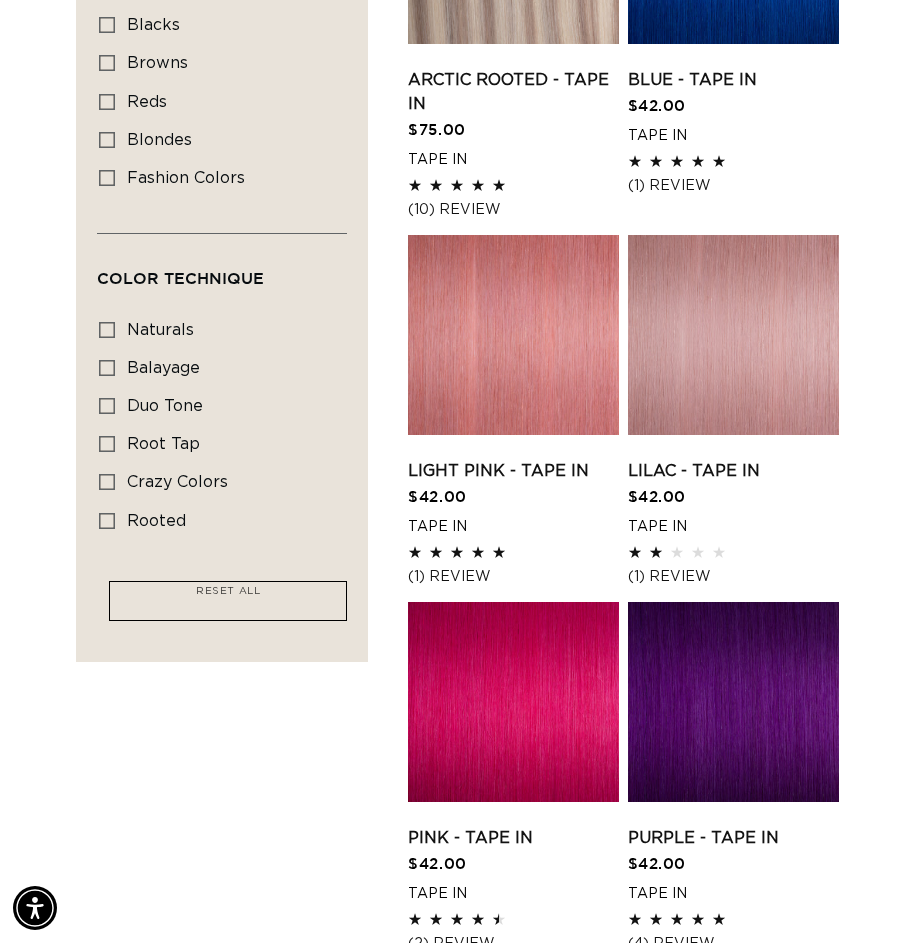 scroll, scrollTop: 0, scrollLeft: 817, axis: horizontal 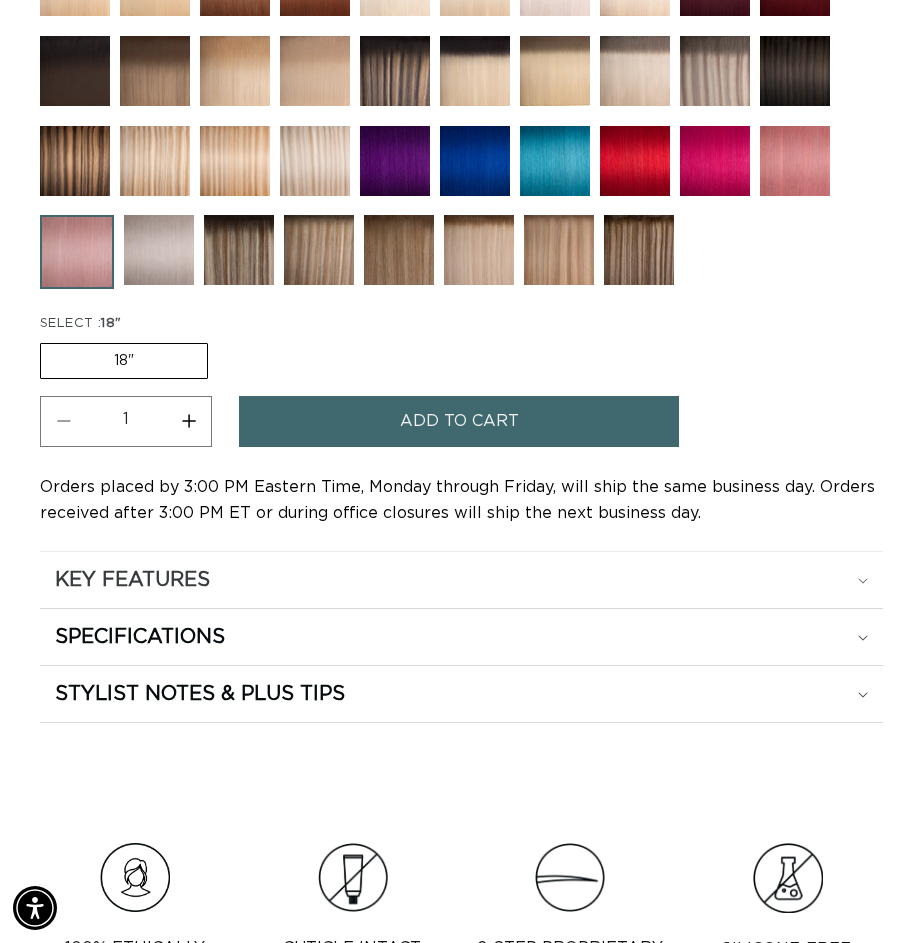 click on "KEY FEATURES" at bounding box center (461, 580) 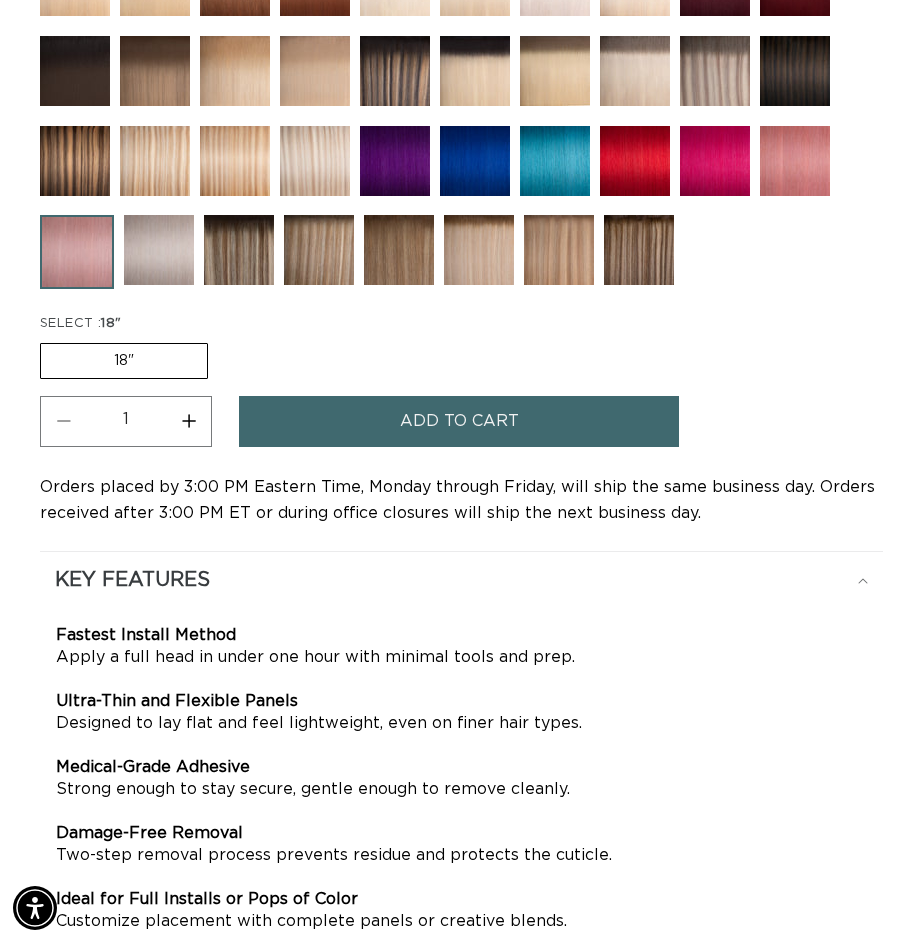 scroll, scrollTop: 0, scrollLeft: 817, axis: horizontal 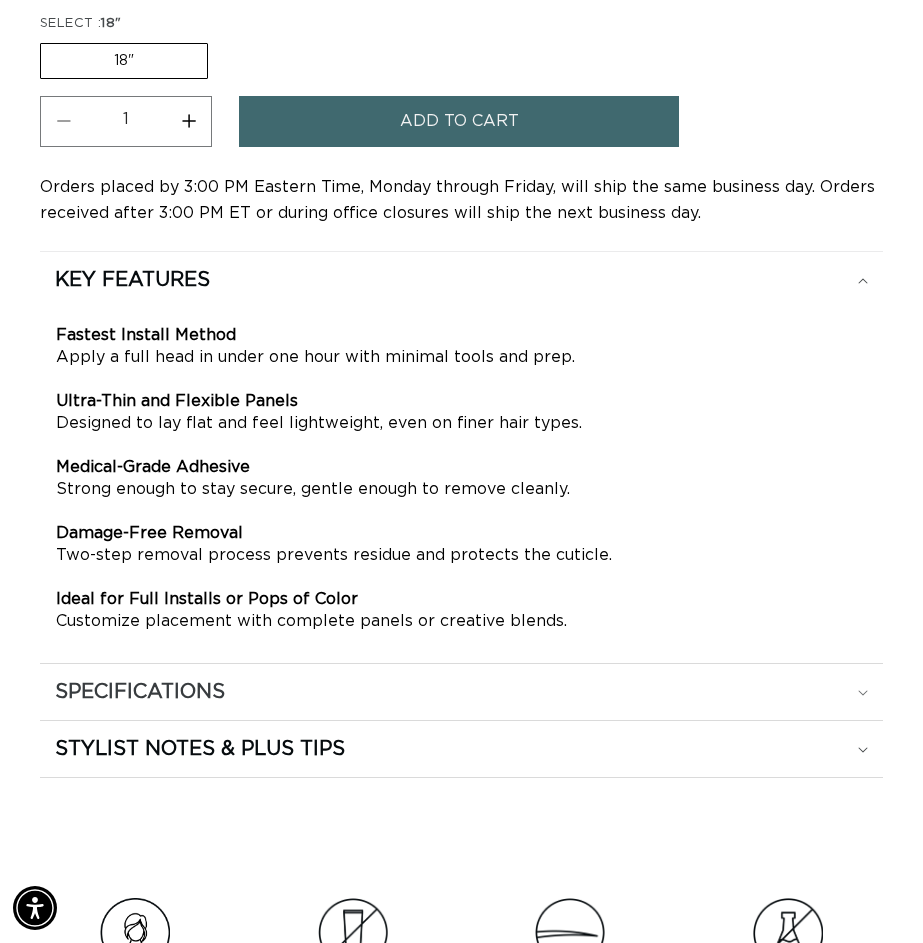 click on "SPECIFICATIONS" at bounding box center [461, 280] 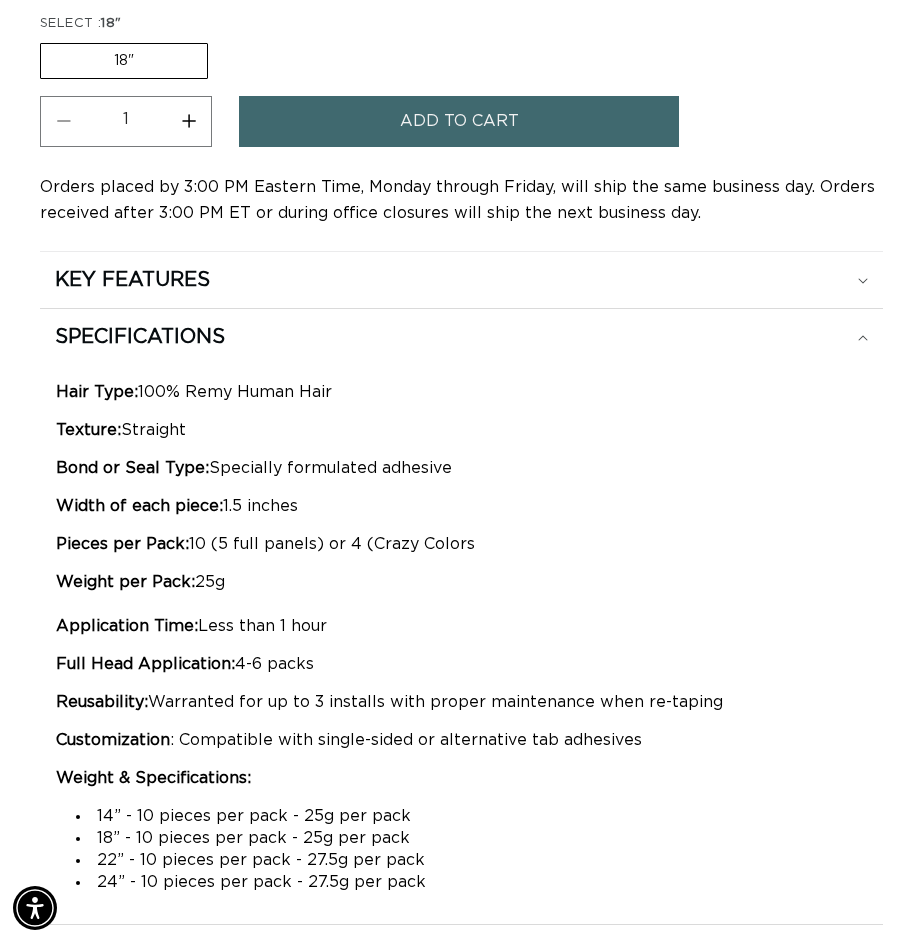 scroll, scrollTop: 0, scrollLeft: 817, axis: horizontal 